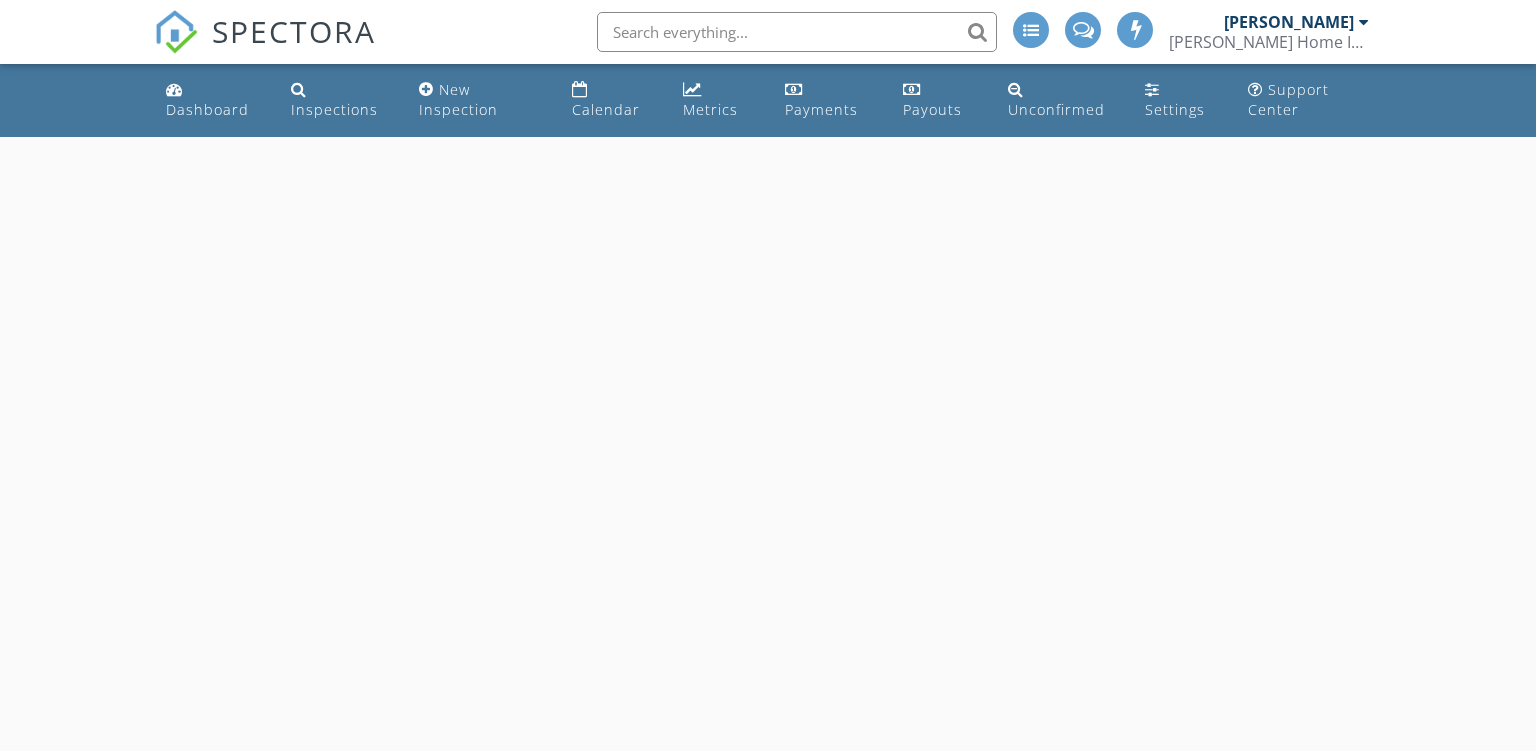 scroll, scrollTop: 0, scrollLeft: 0, axis: both 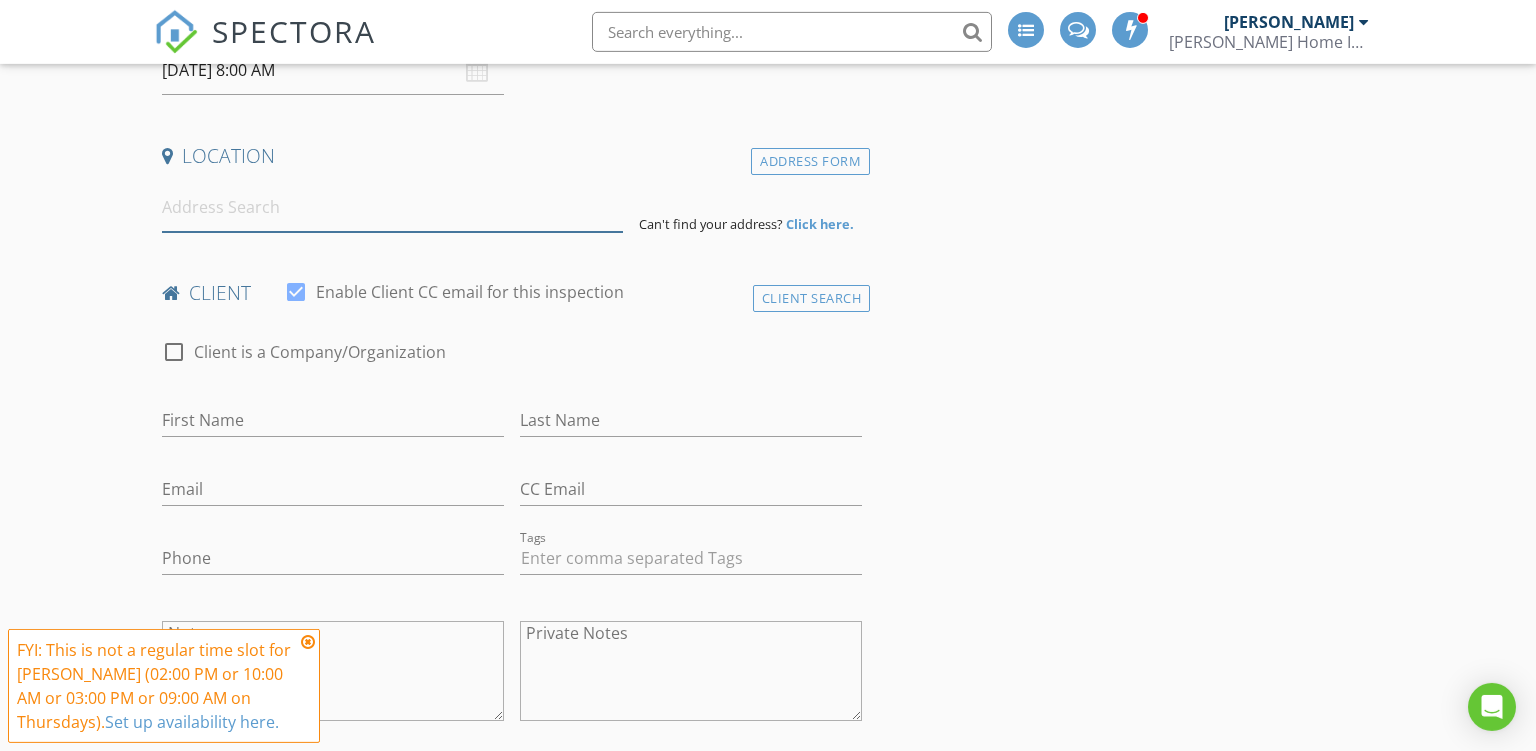 click at bounding box center (393, 207) 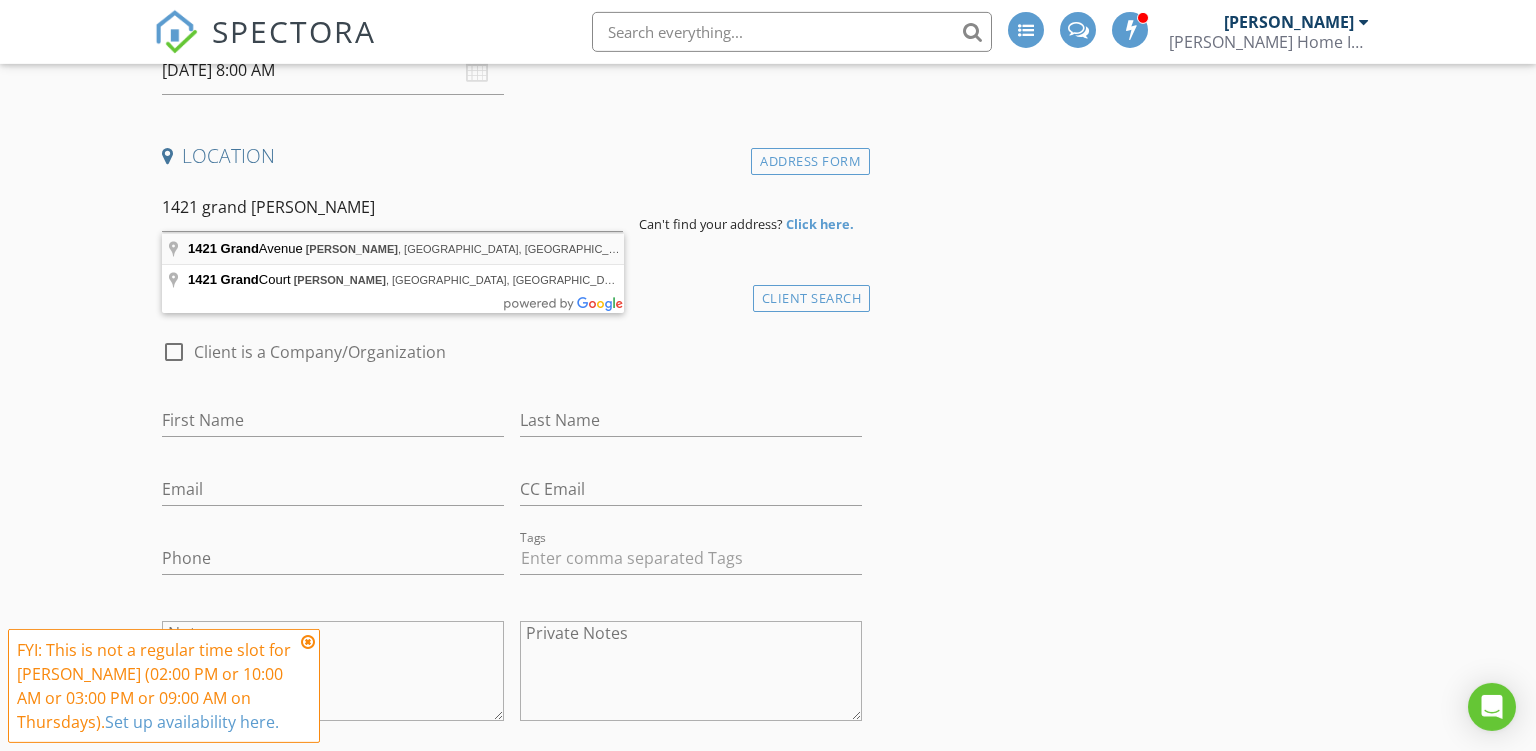 type on "1421 Grand Avenue, Davenport, IA, USA" 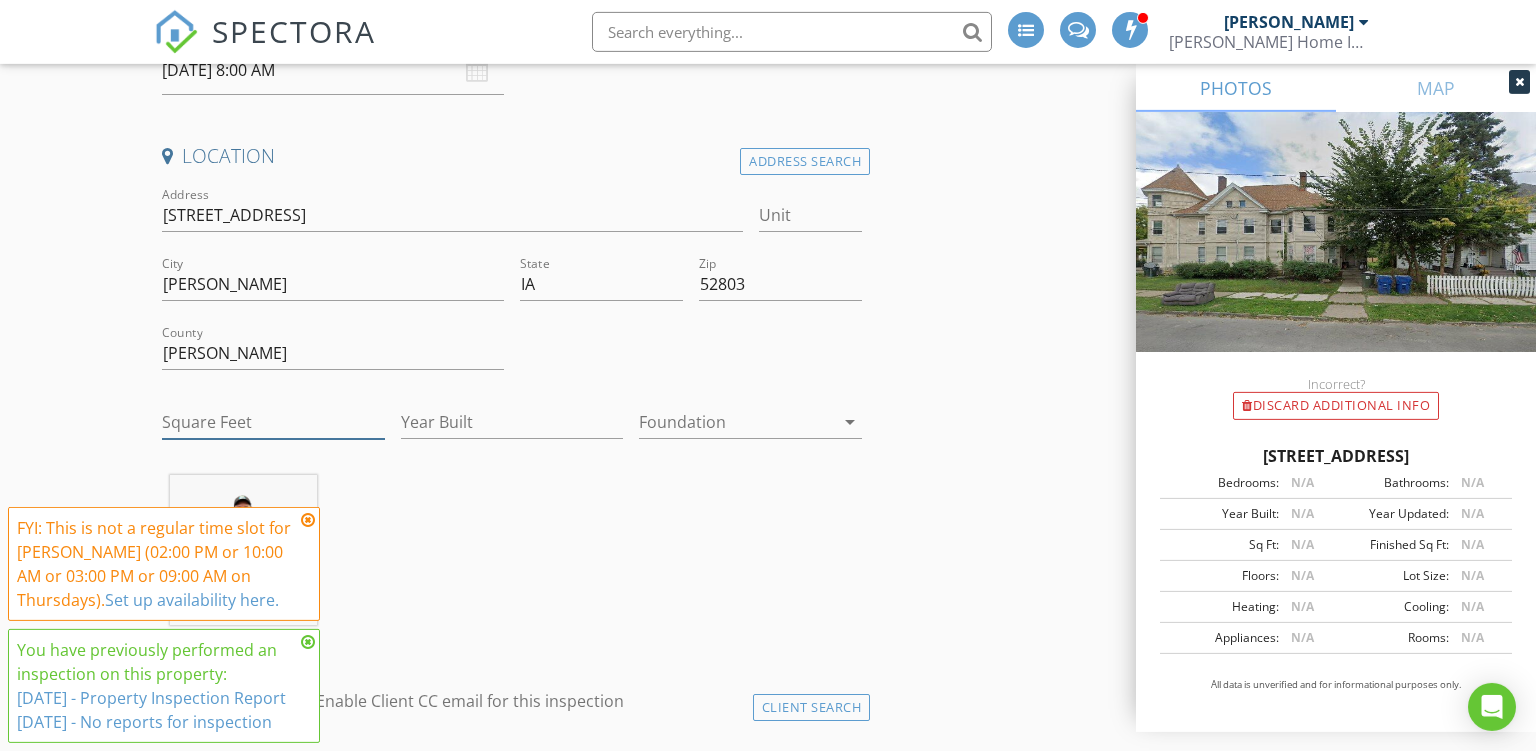 click on "Square Feet" at bounding box center (273, 422) 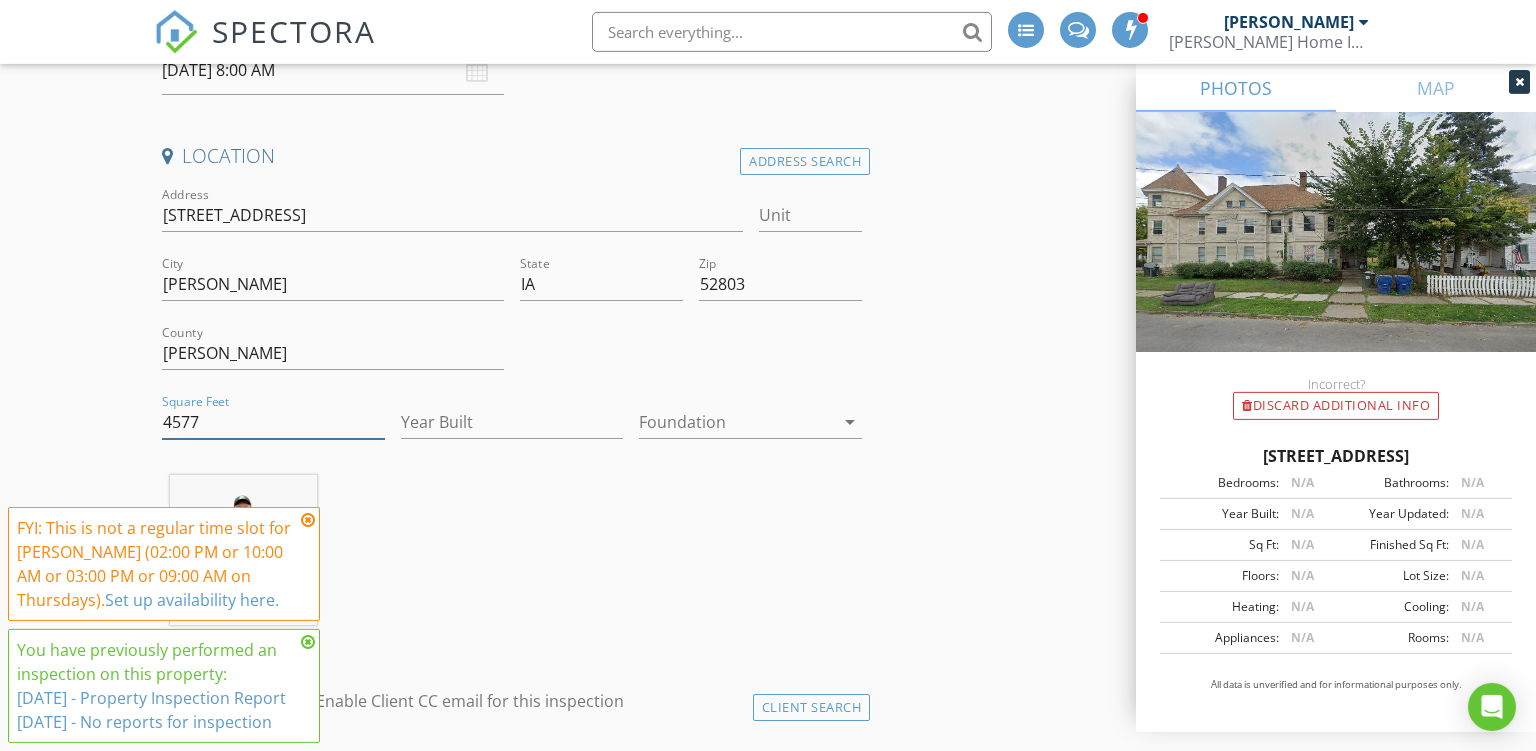click on "4577" at bounding box center [273, 422] 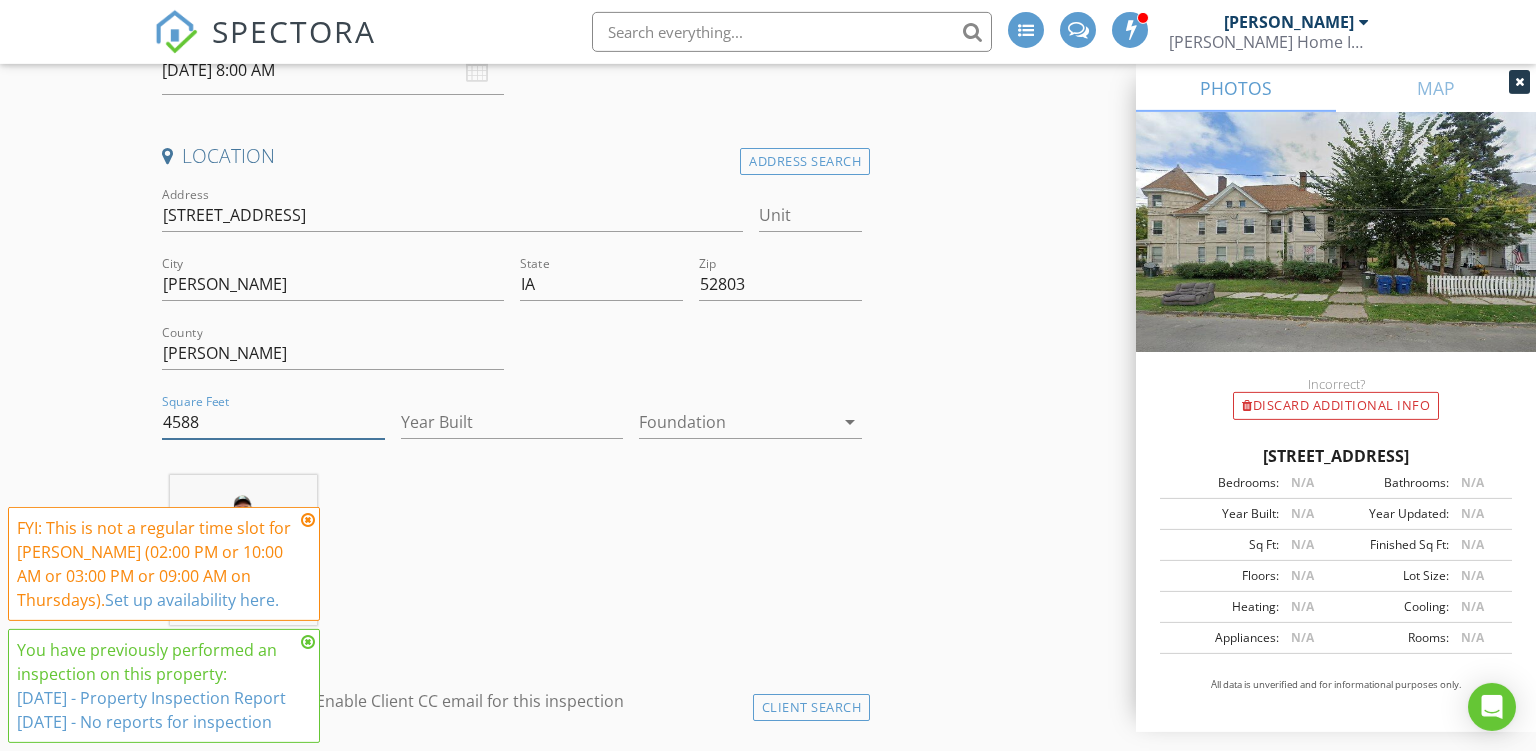 type on "4588" 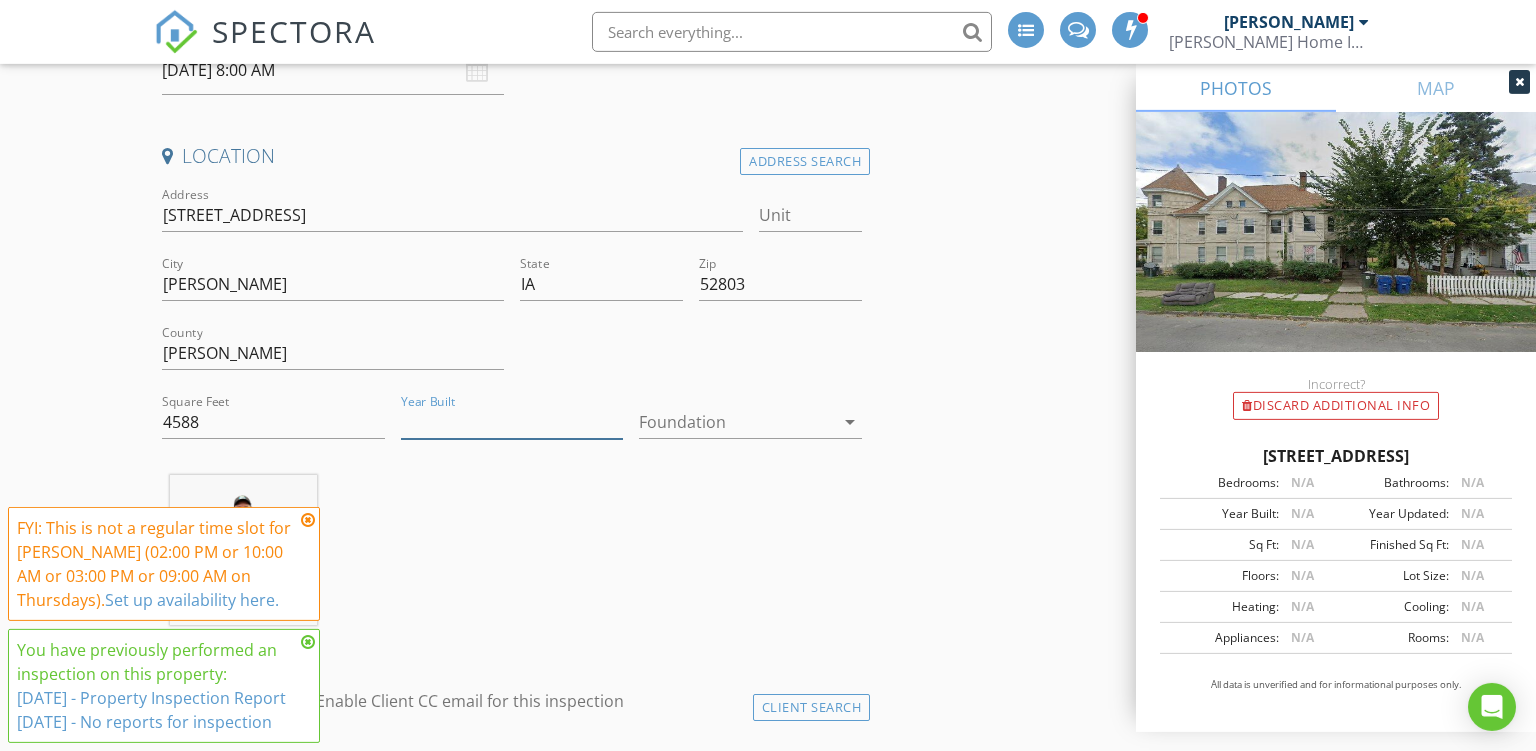click on "Year Built" at bounding box center (512, 422) 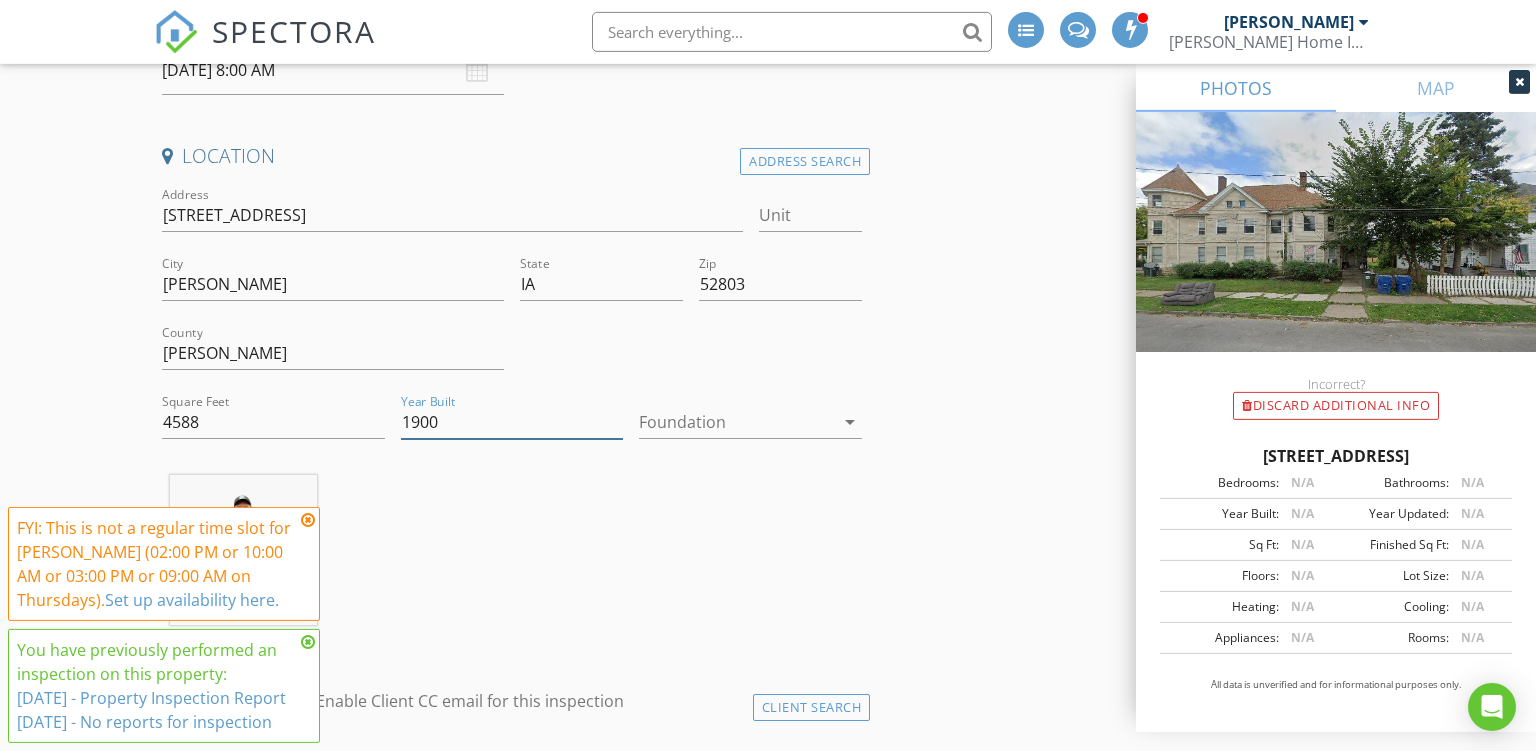 type on "1900" 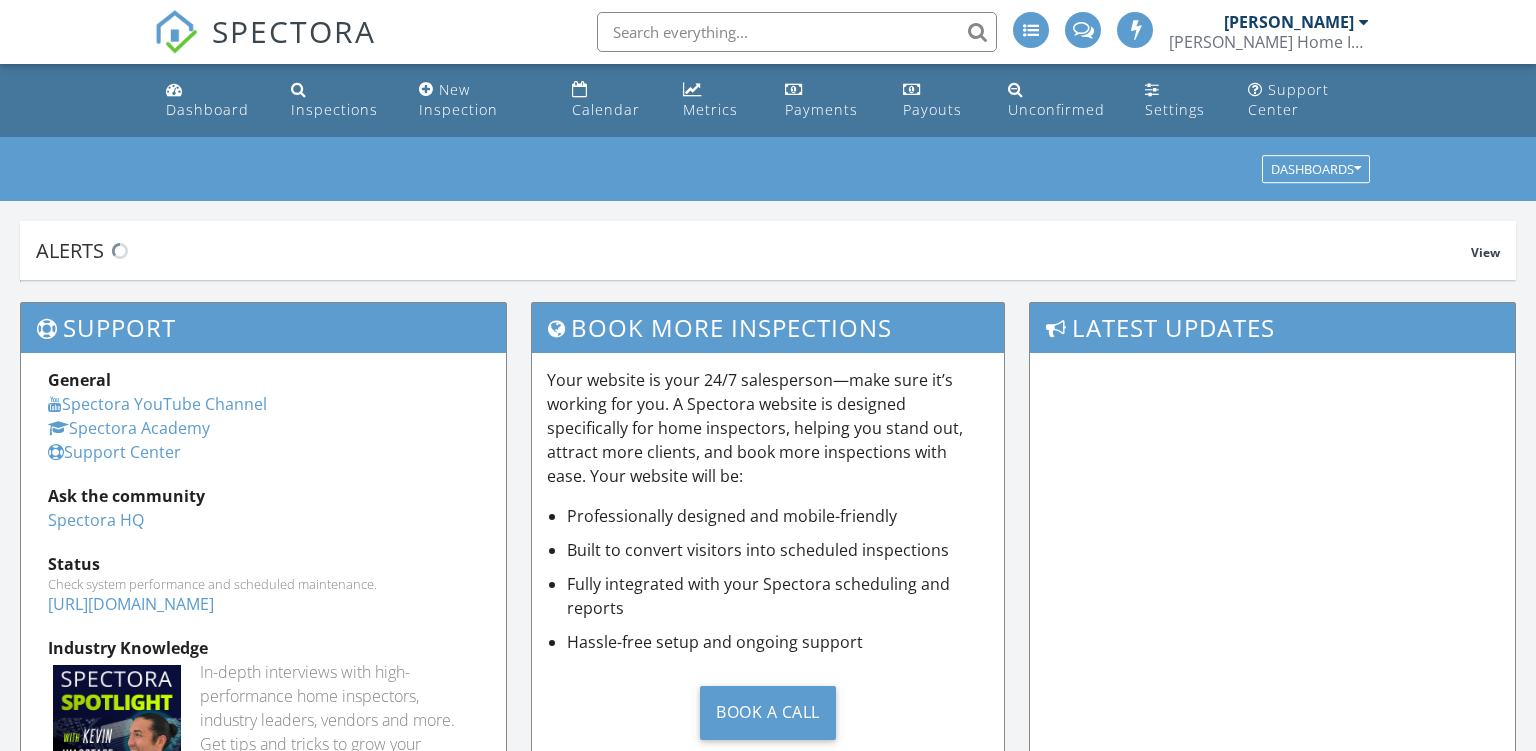 scroll, scrollTop: 0, scrollLeft: 0, axis: both 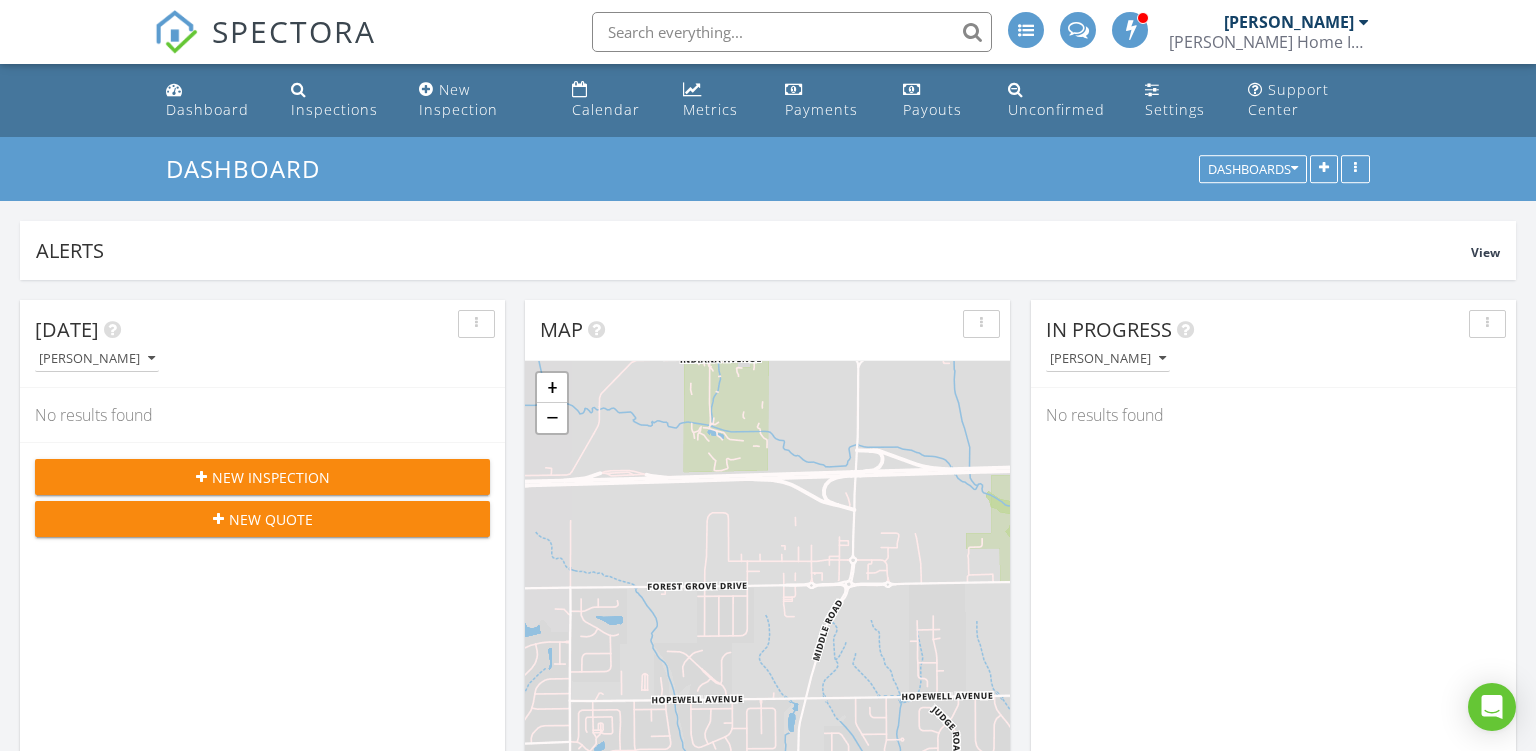 click at bounding box center [792, 32] 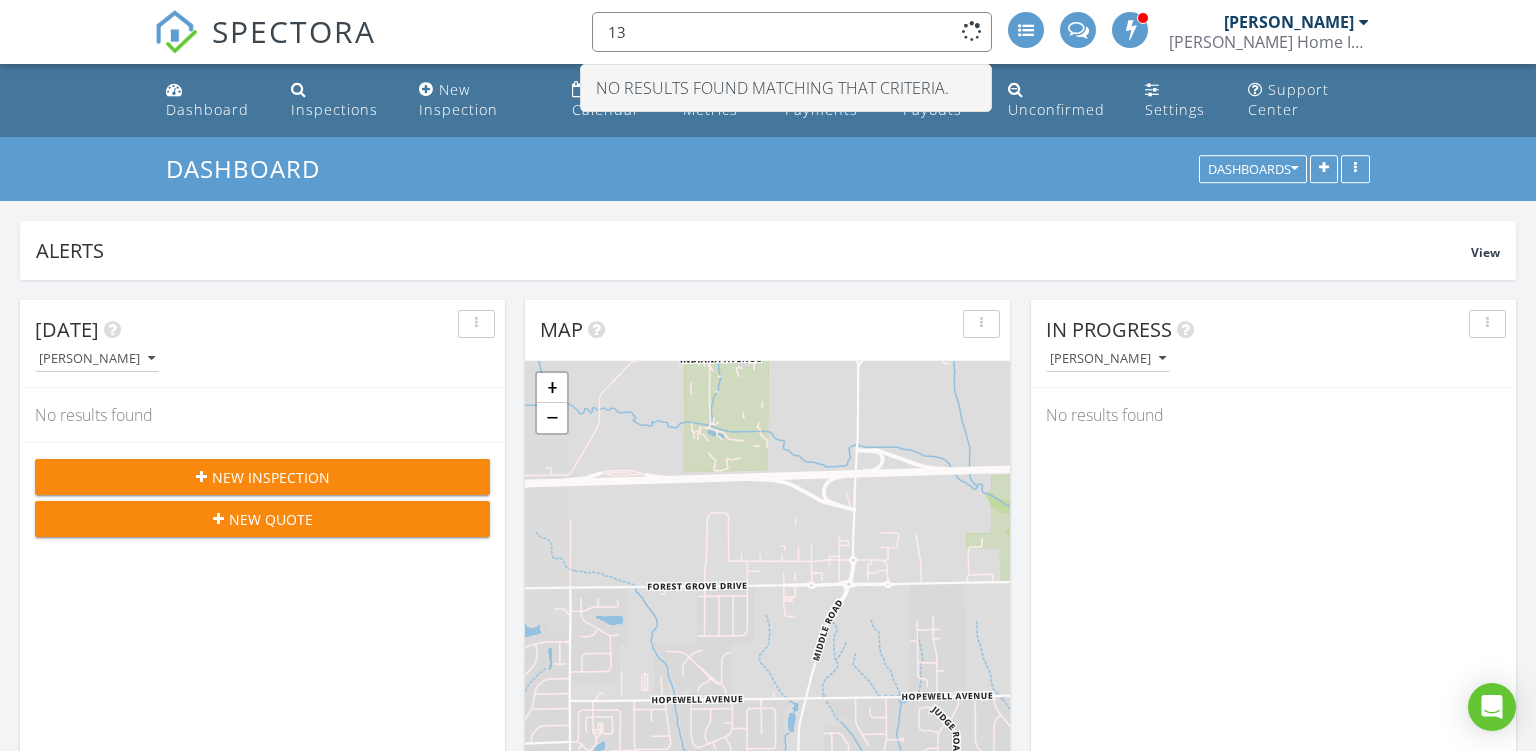type on "1" 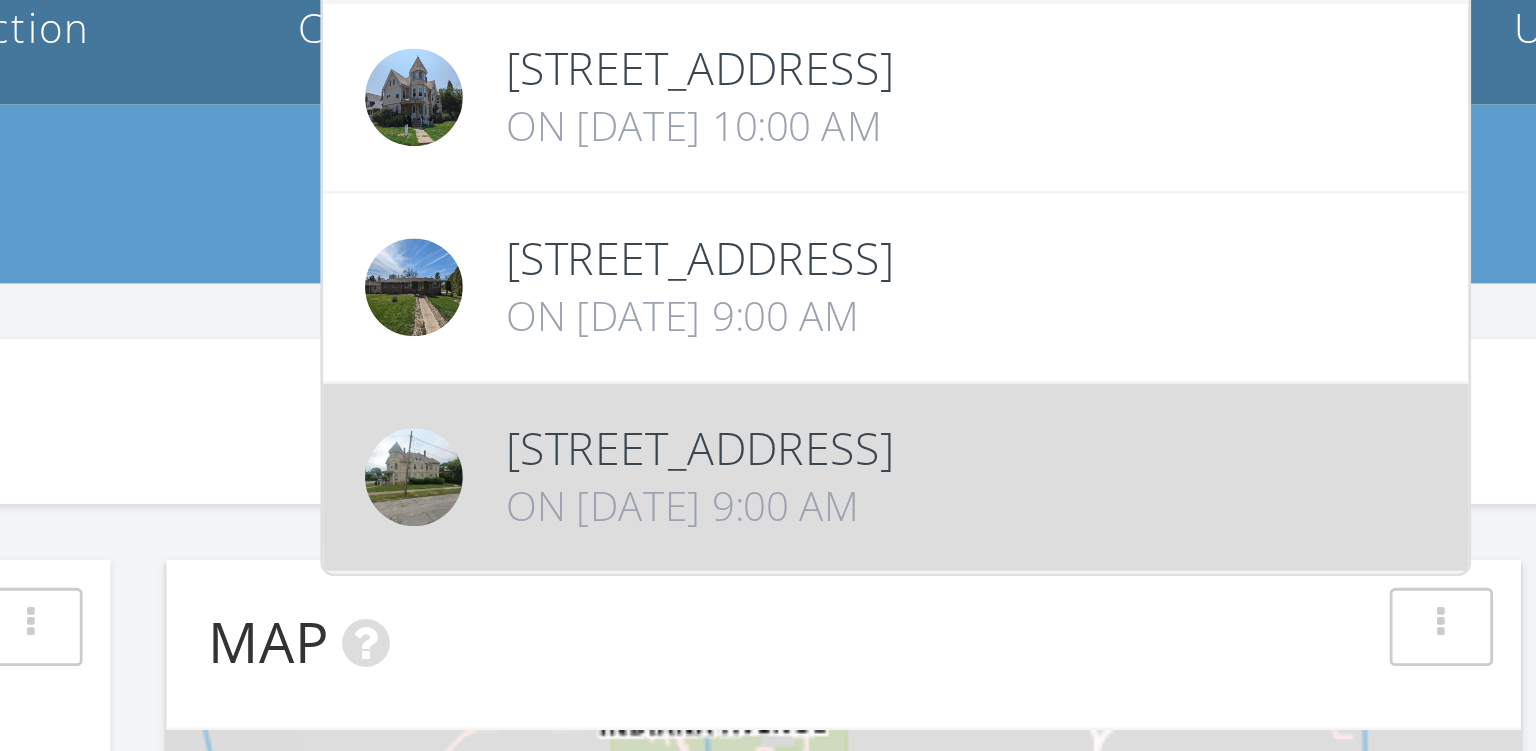 type on "1421" 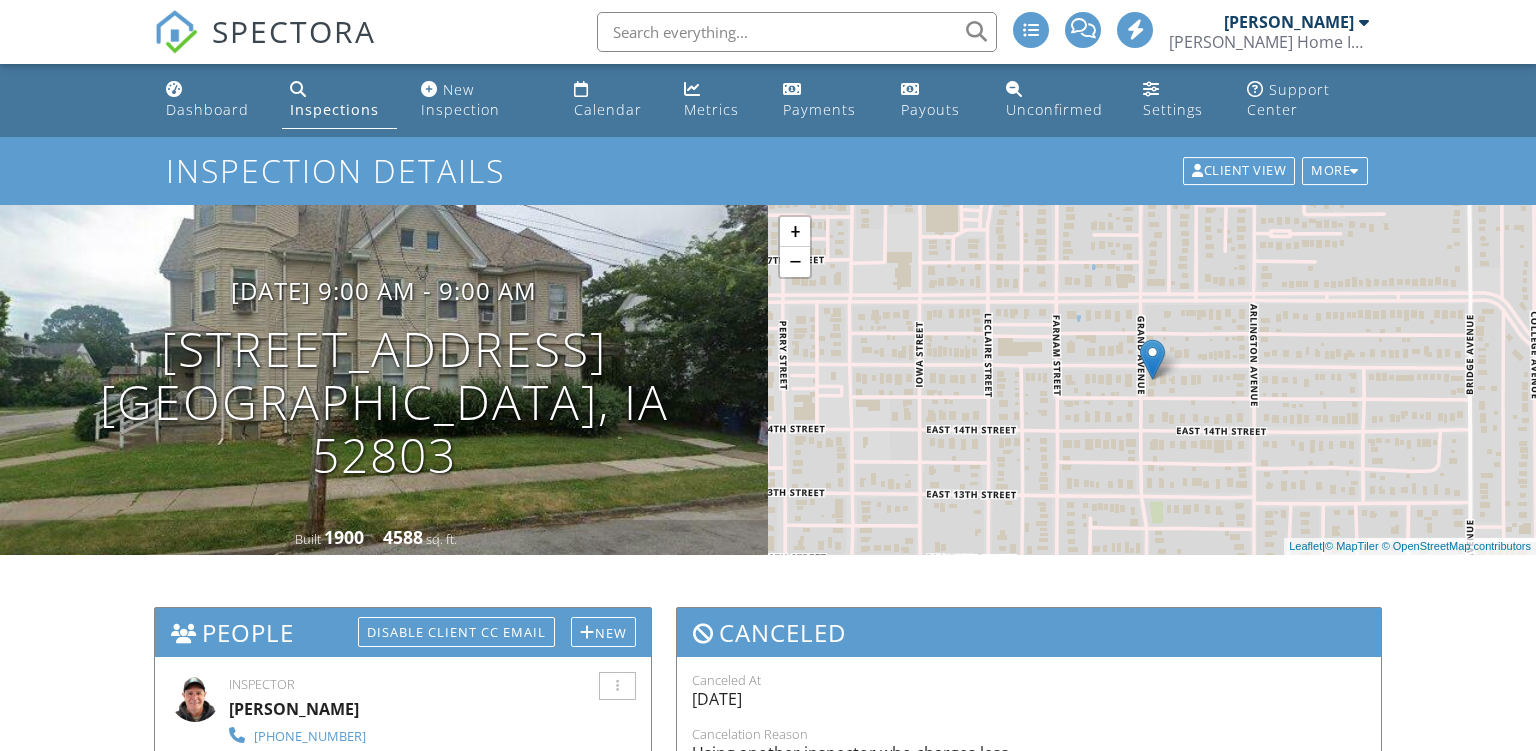 scroll, scrollTop: 0, scrollLeft: 0, axis: both 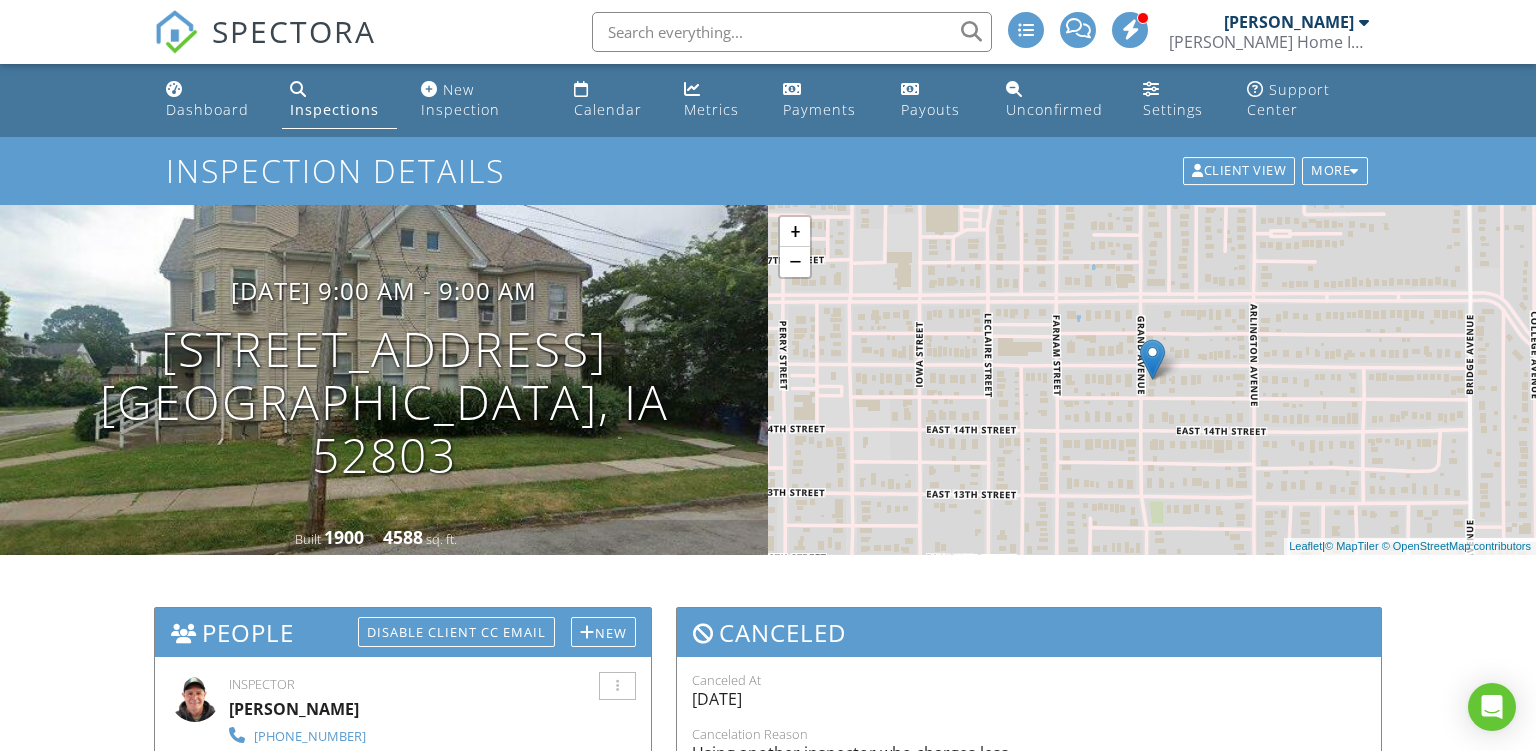click on "SPECTORA" at bounding box center (294, 31) 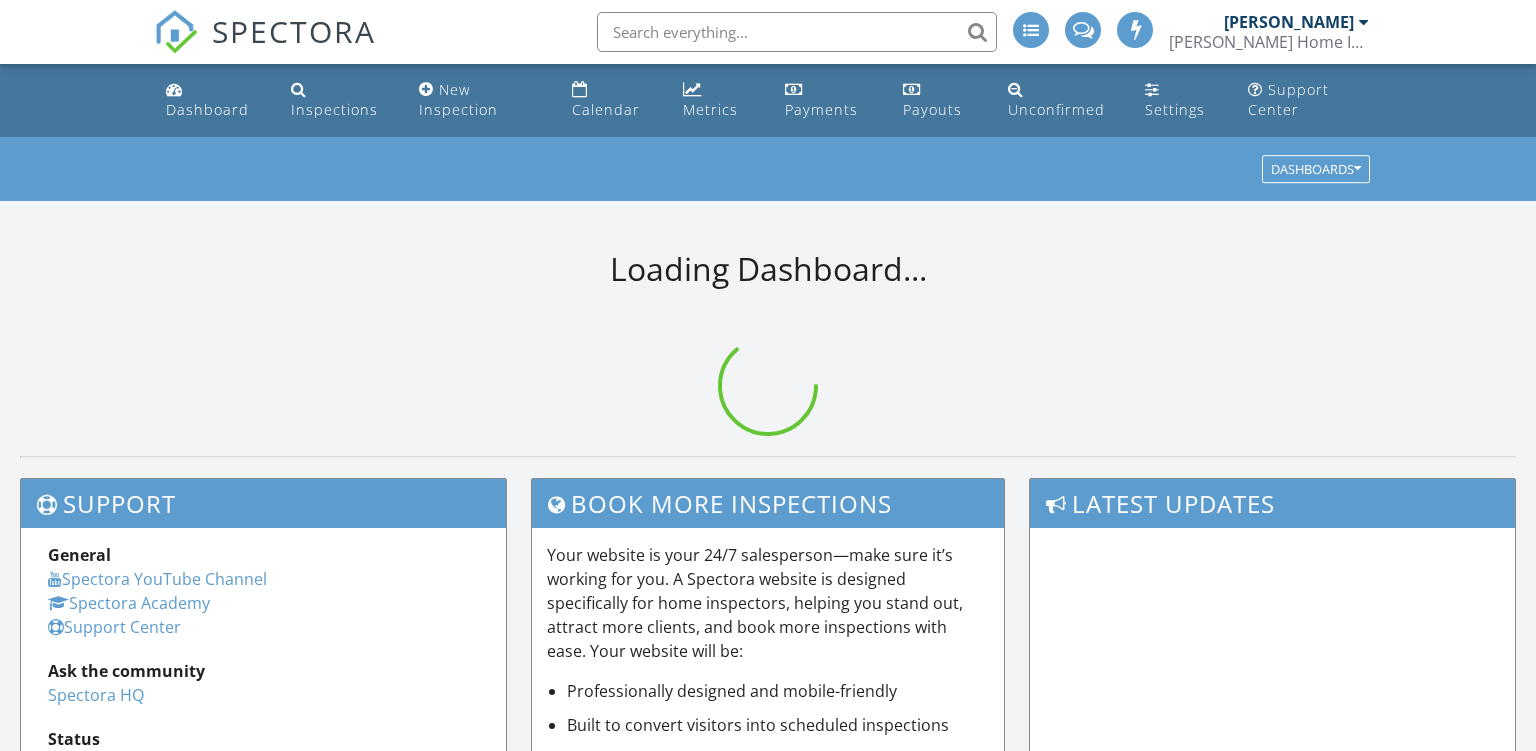scroll, scrollTop: 0, scrollLeft: 0, axis: both 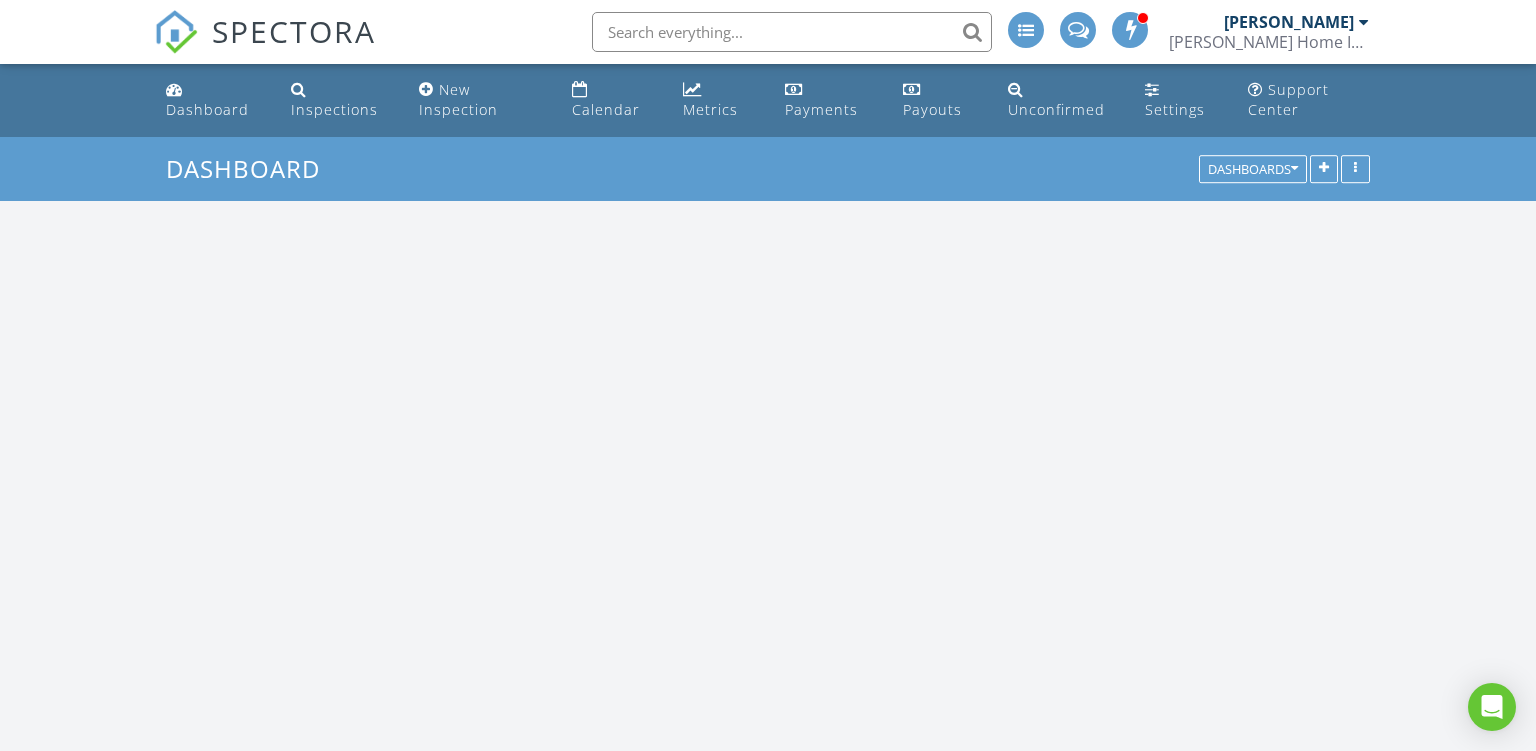 click at bounding box center [792, 32] 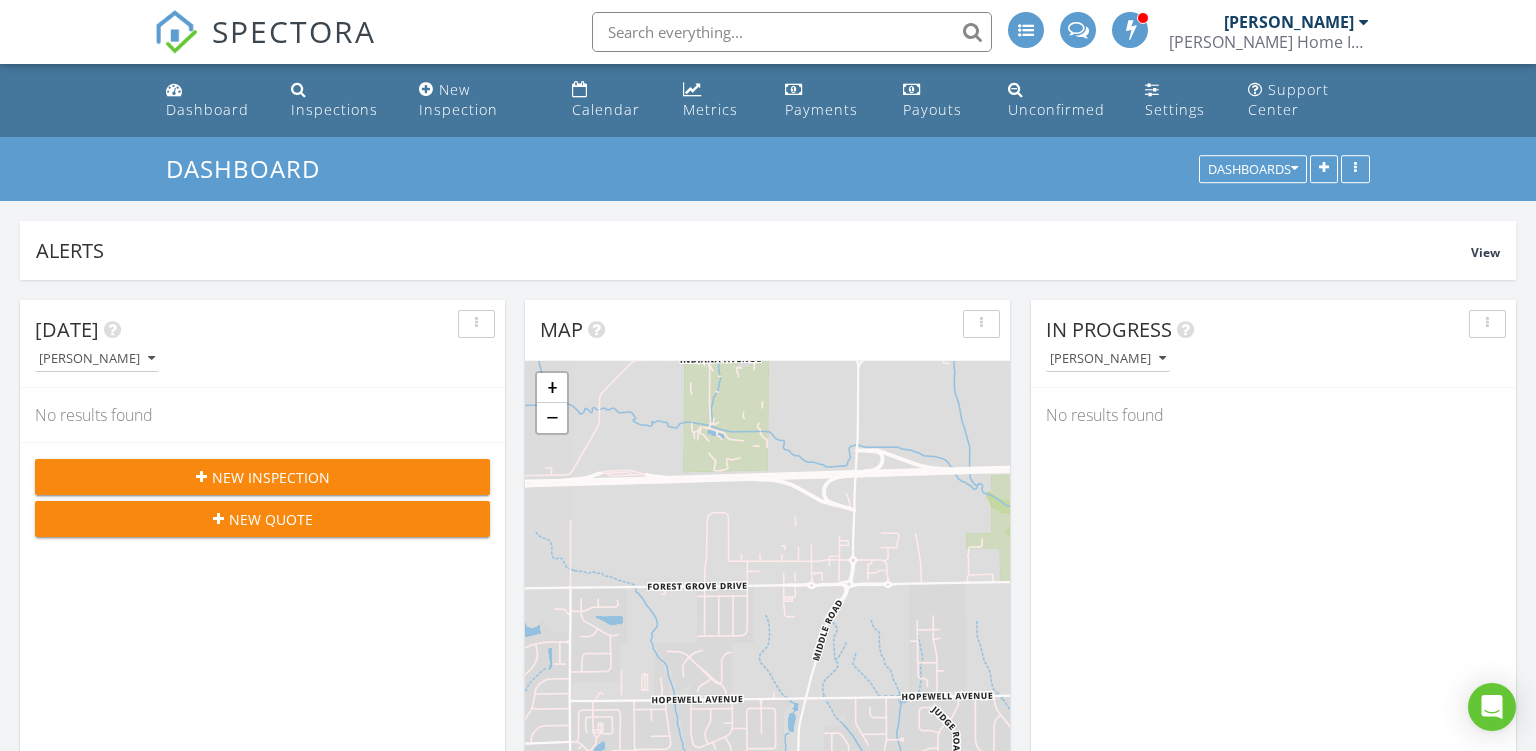 scroll, scrollTop: 10, scrollLeft: 10, axis: both 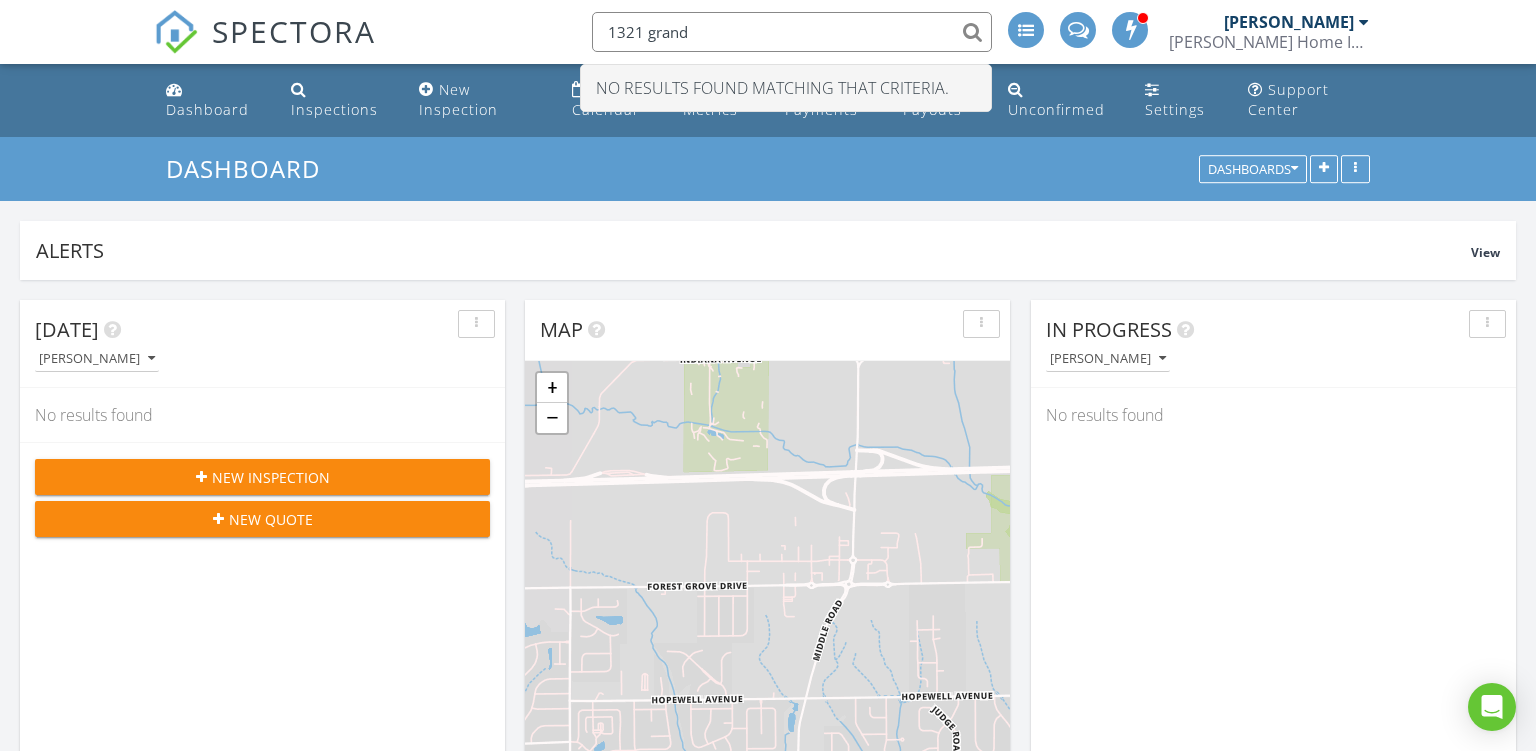 drag, startPoint x: 818, startPoint y: 37, endPoint x: 507, endPoint y: 24, distance: 311.27158 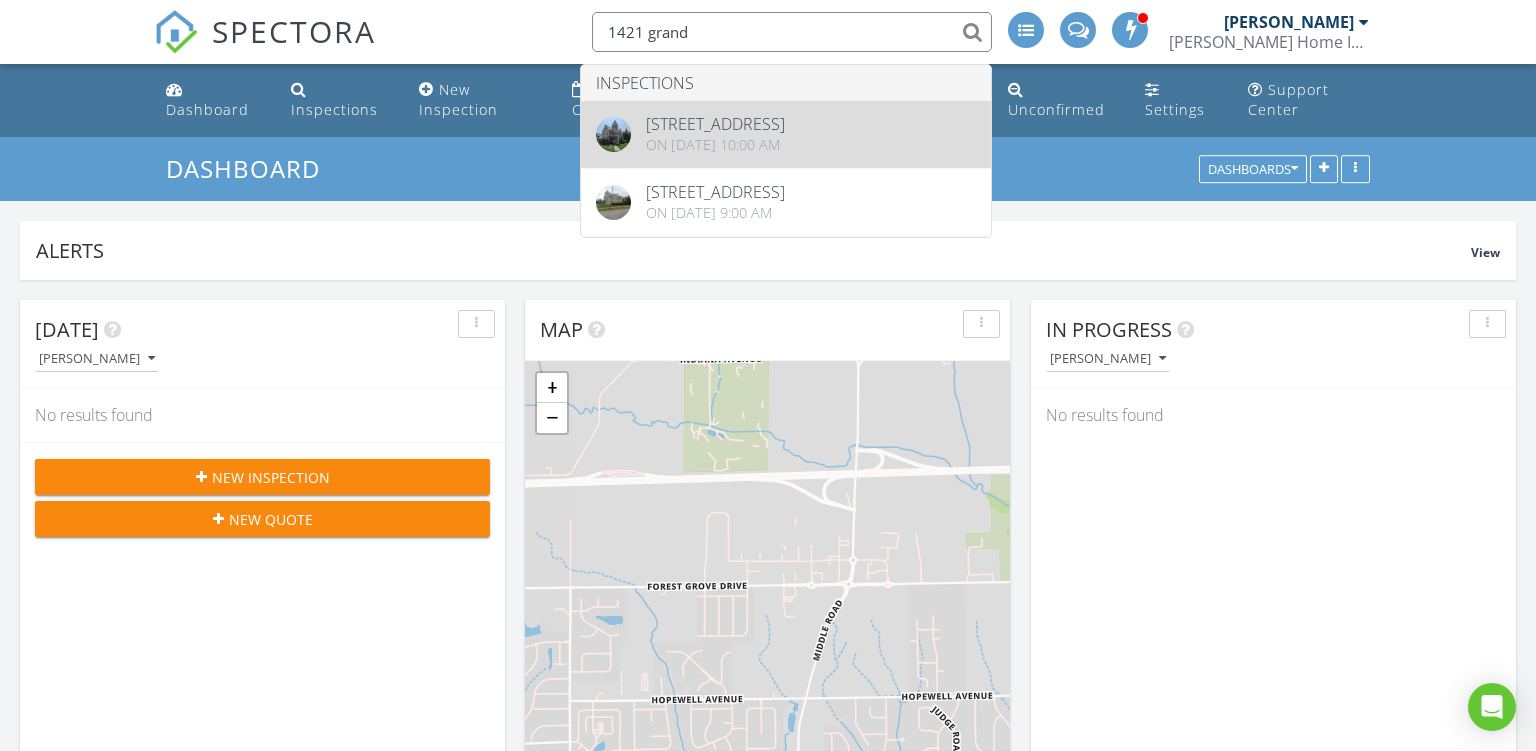 type on "1421 grand" 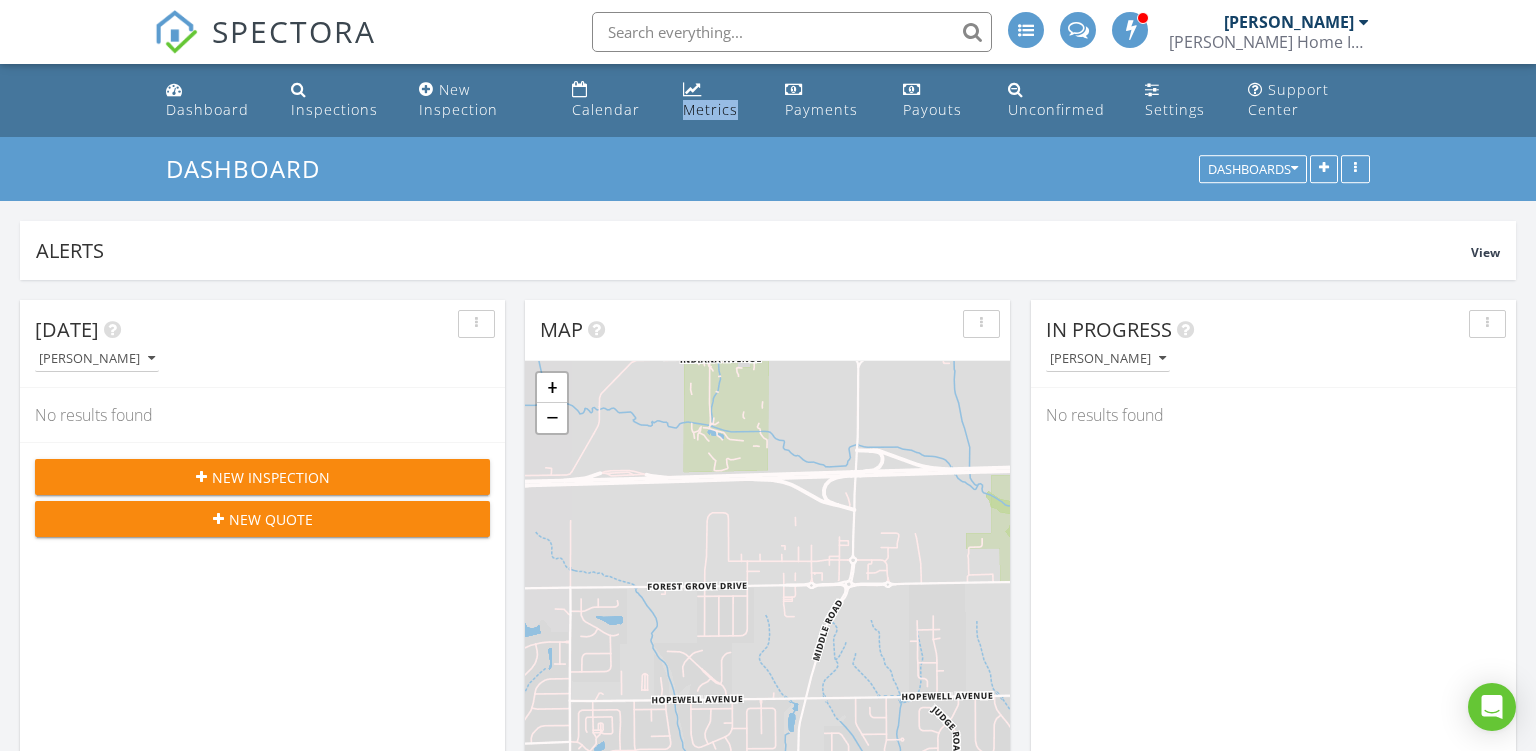 click on "Metrics" at bounding box center (718, 100) 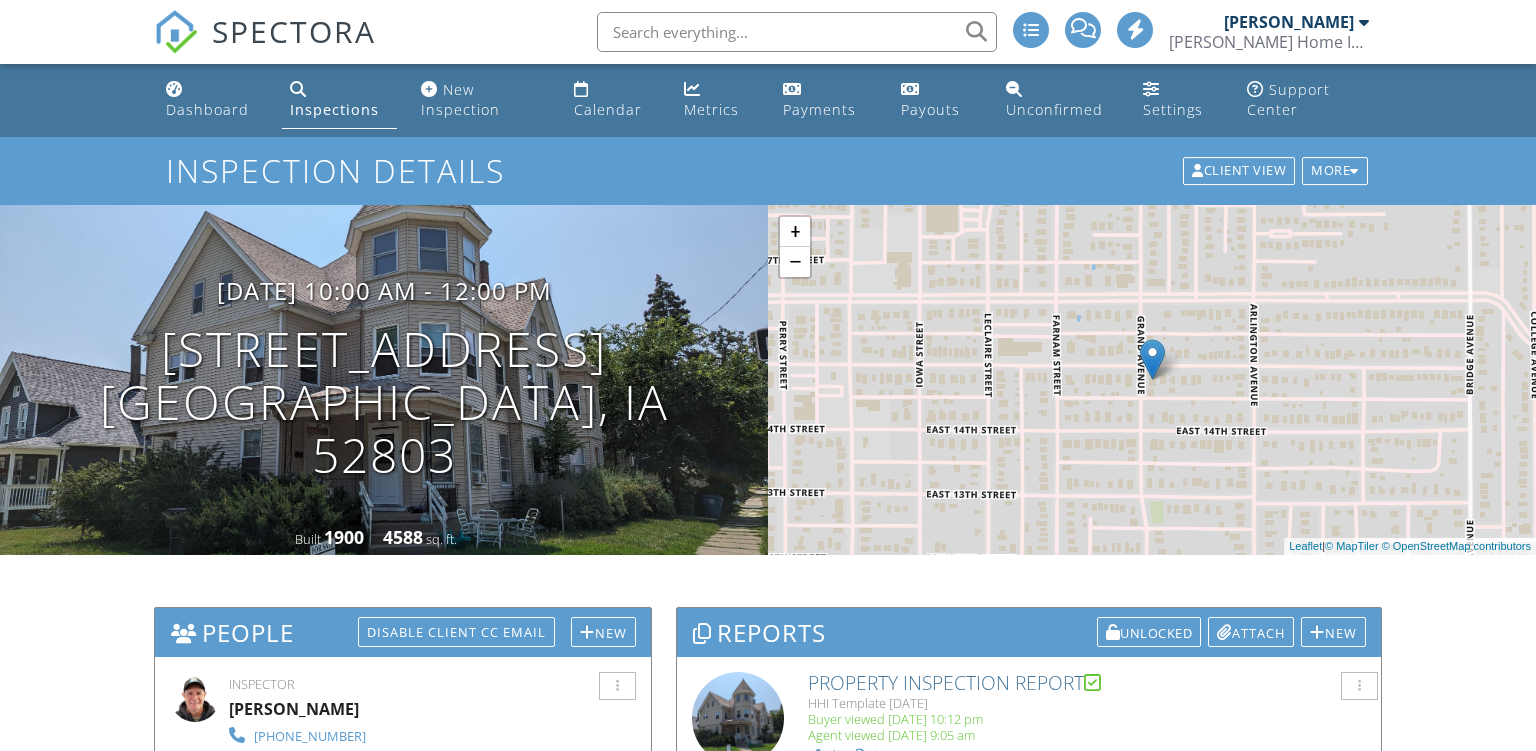 scroll, scrollTop: 0, scrollLeft: 0, axis: both 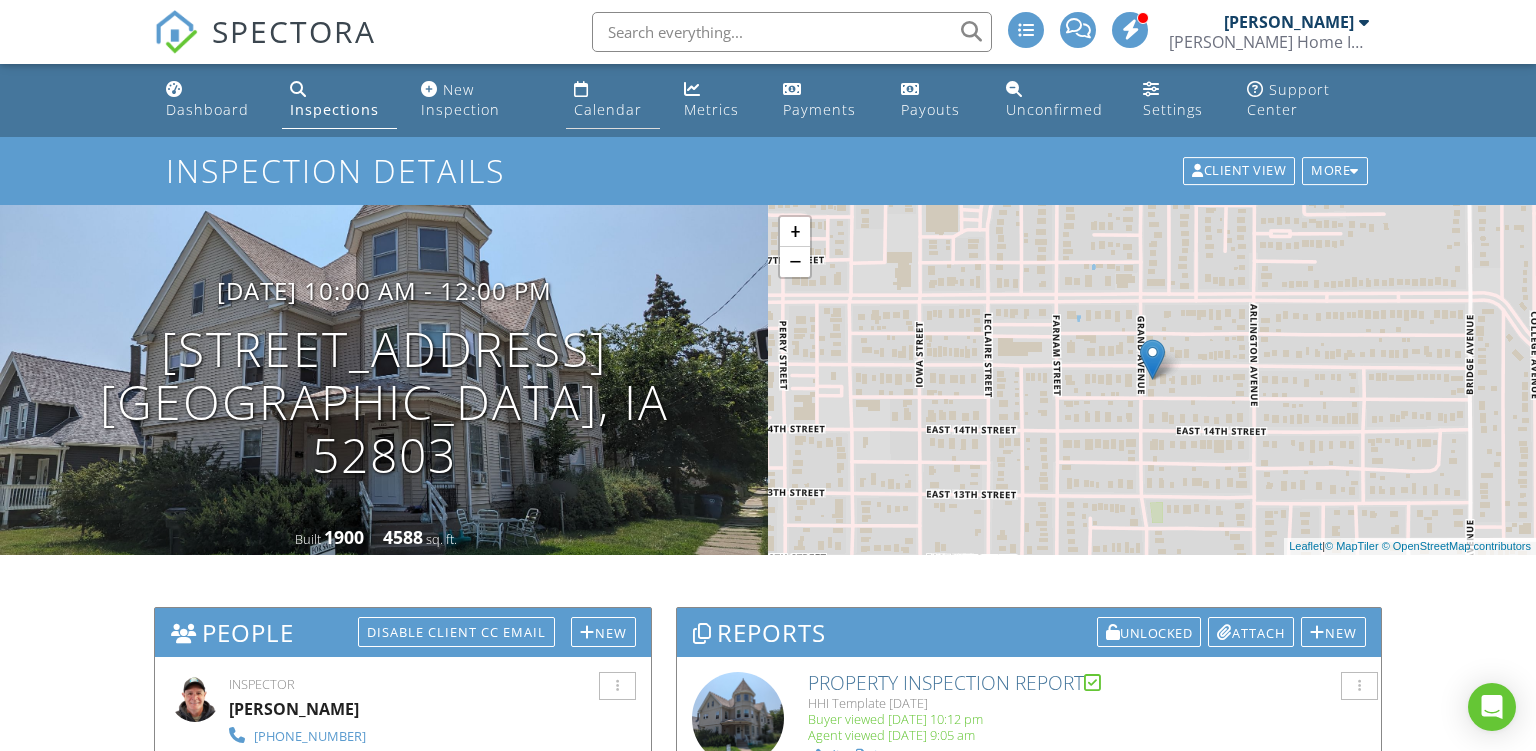 click on "Calendar" at bounding box center [612, 100] 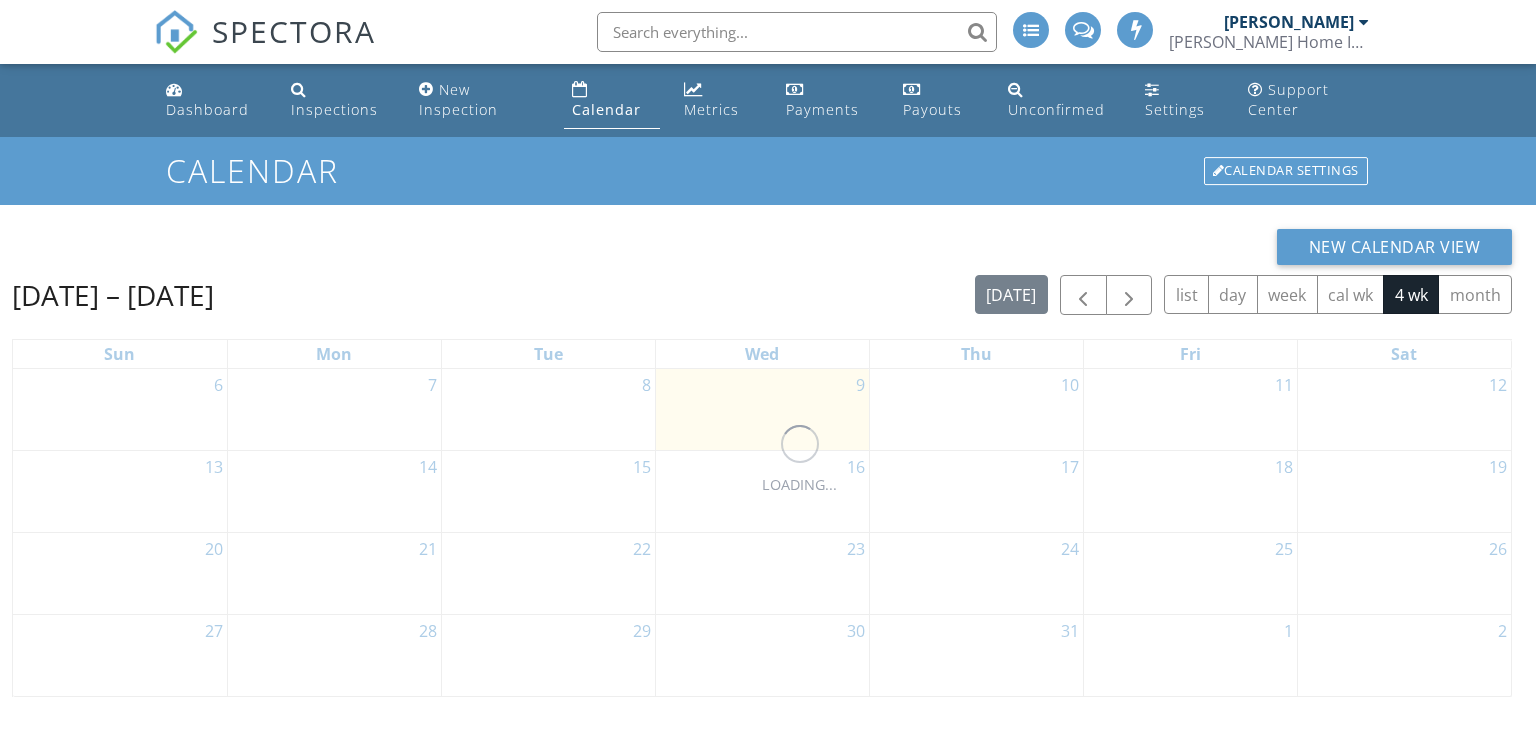 scroll, scrollTop: 0, scrollLeft: 0, axis: both 